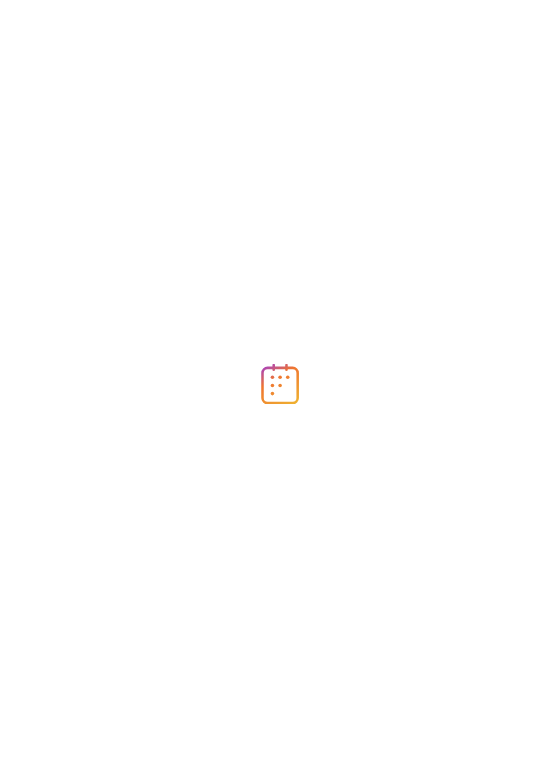 scroll, scrollTop: 0, scrollLeft: 0, axis: both 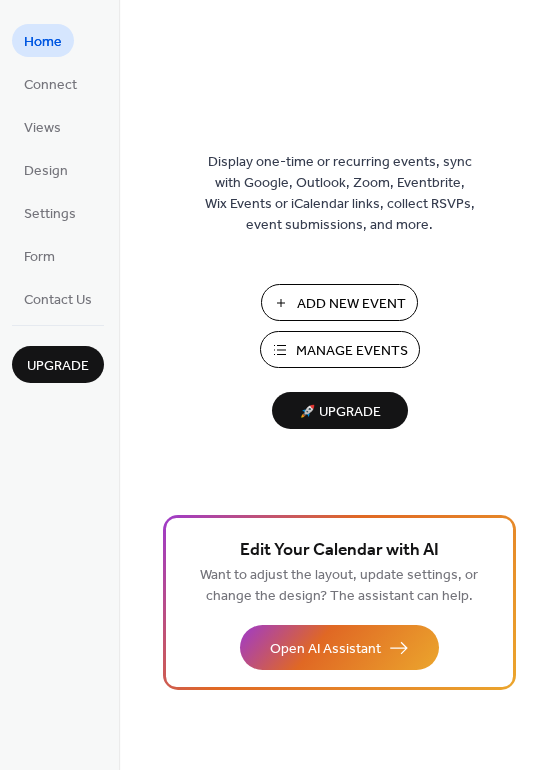 click on "Add New Event" at bounding box center [339, 302] 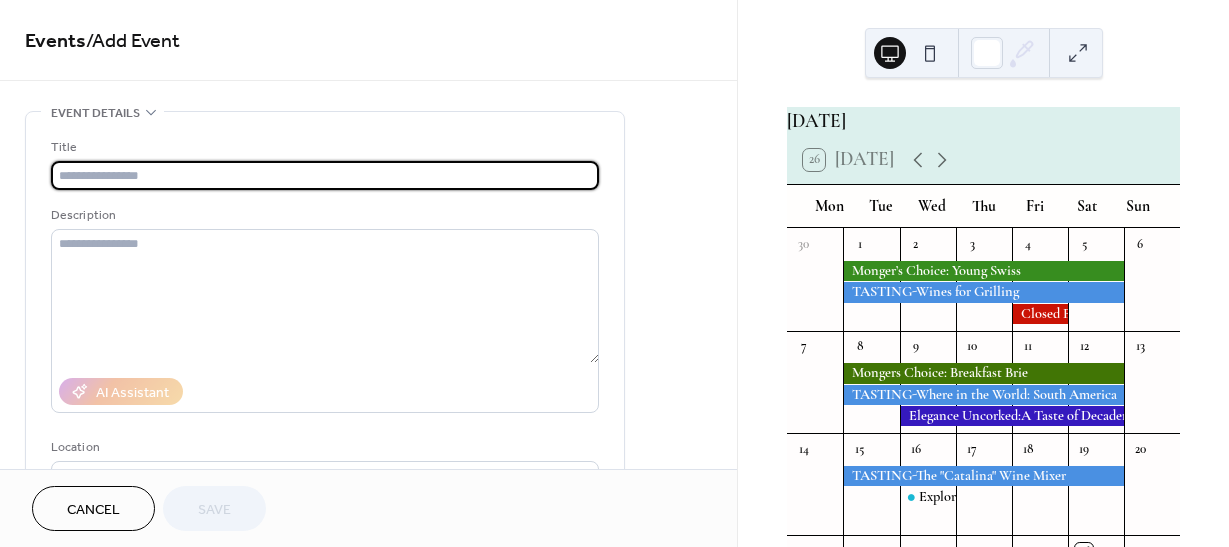 scroll, scrollTop: 0, scrollLeft: 0, axis: both 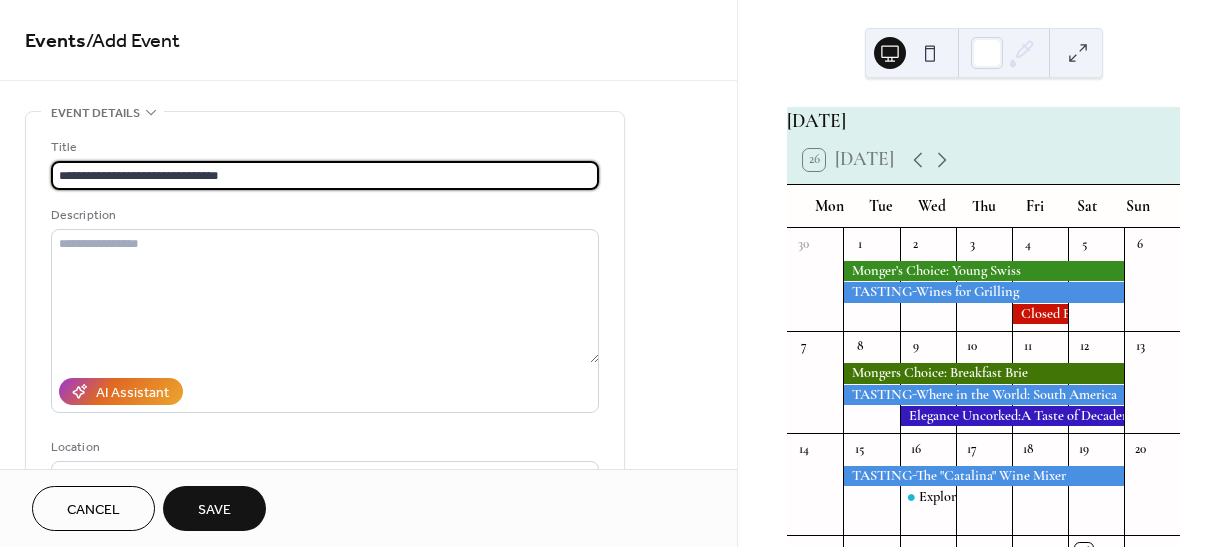 type on "**********" 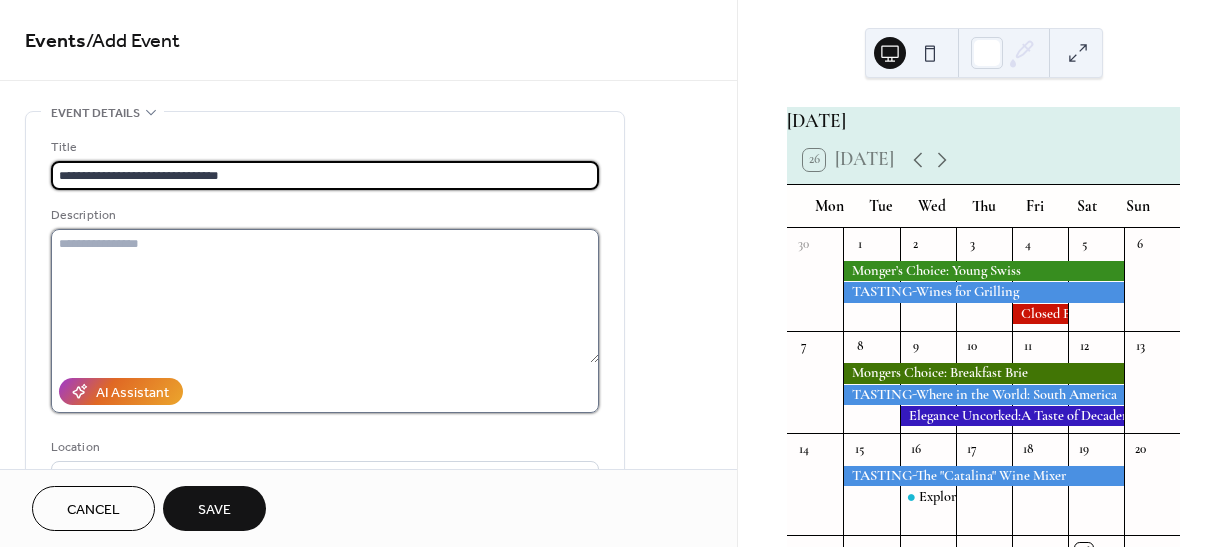 click at bounding box center (325, 296) 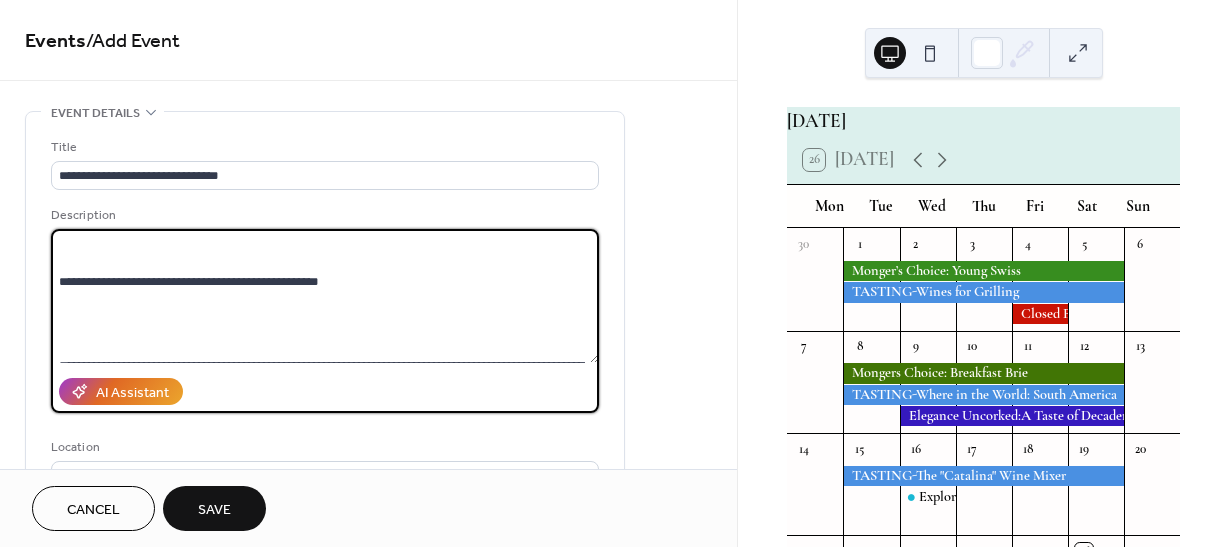 scroll, scrollTop: 0, scrollLeft: 0, axis: both 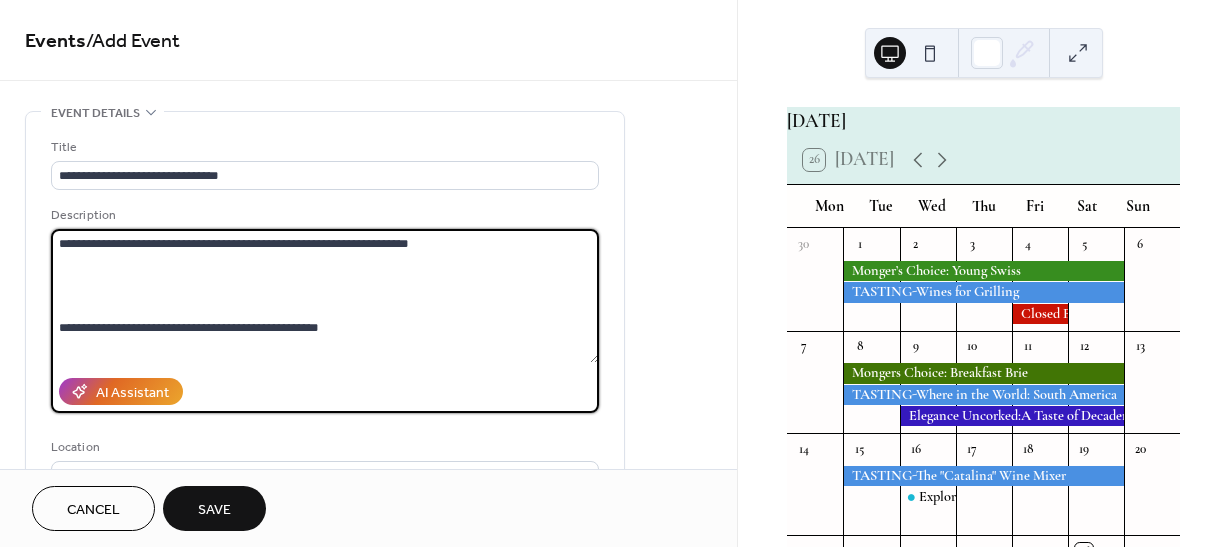 click on "**********" at bounding box center (325, 296) 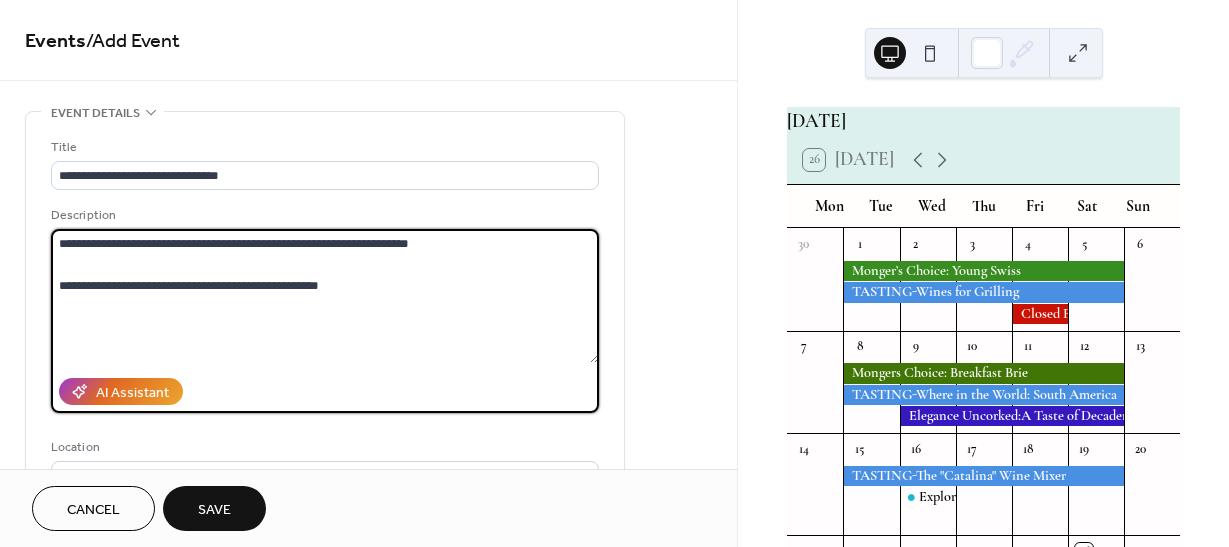 click on "**********" at bounding box center [325, 296] 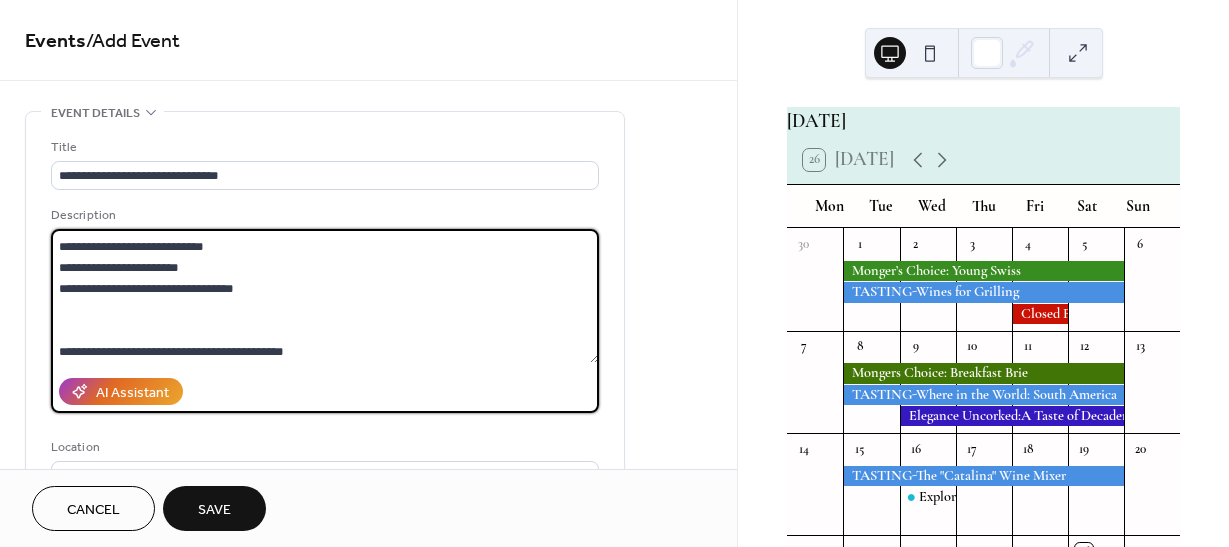 scroll, scrollTop: 273, scrollLeft: 0, axis: vertical 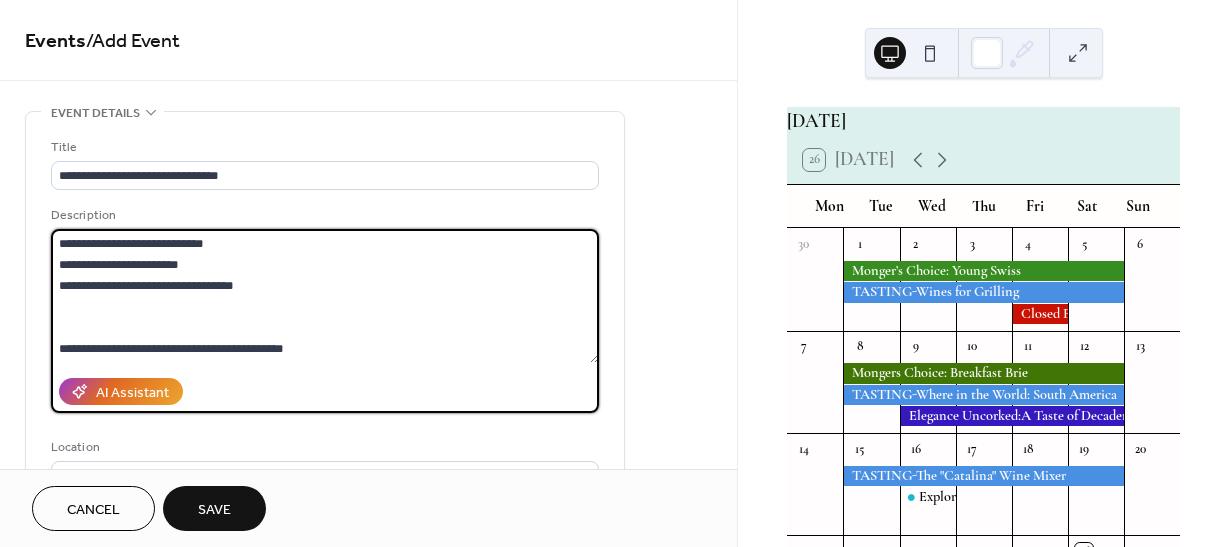 click on "**********" at bounding box center (325, 296) 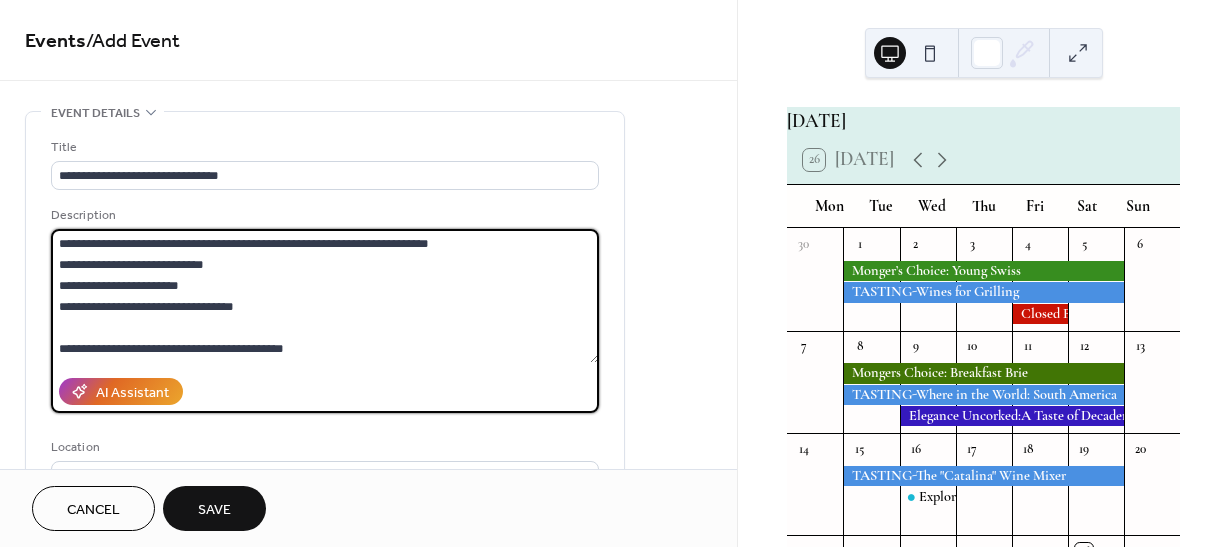 scroll, scrollTop: 252, scrollLeft: 0, axis: vertical 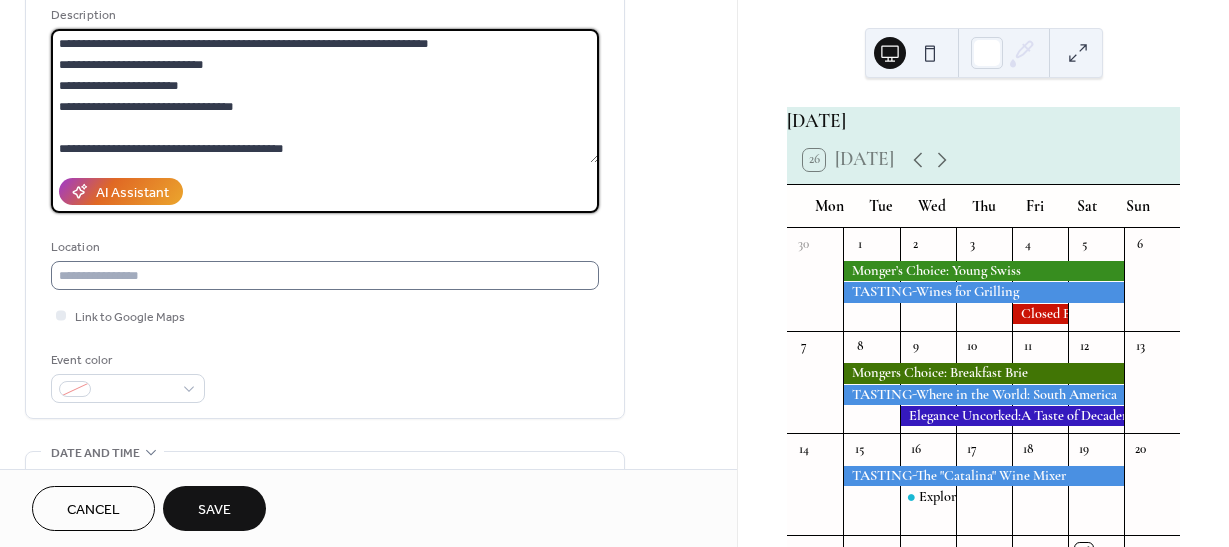 type on "**********" 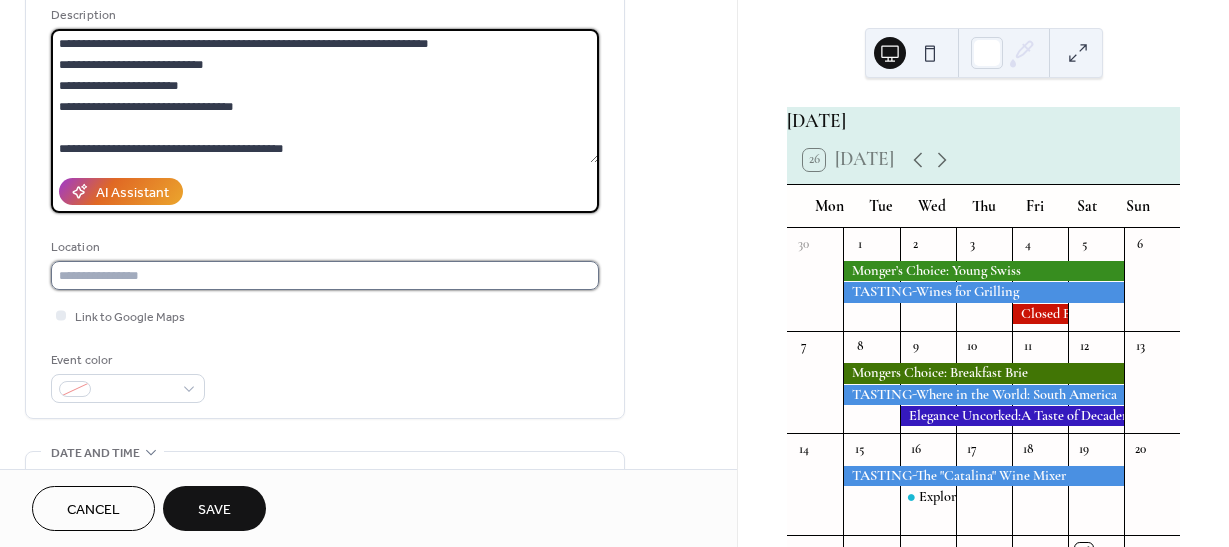 click at bounding box center [325, 275] 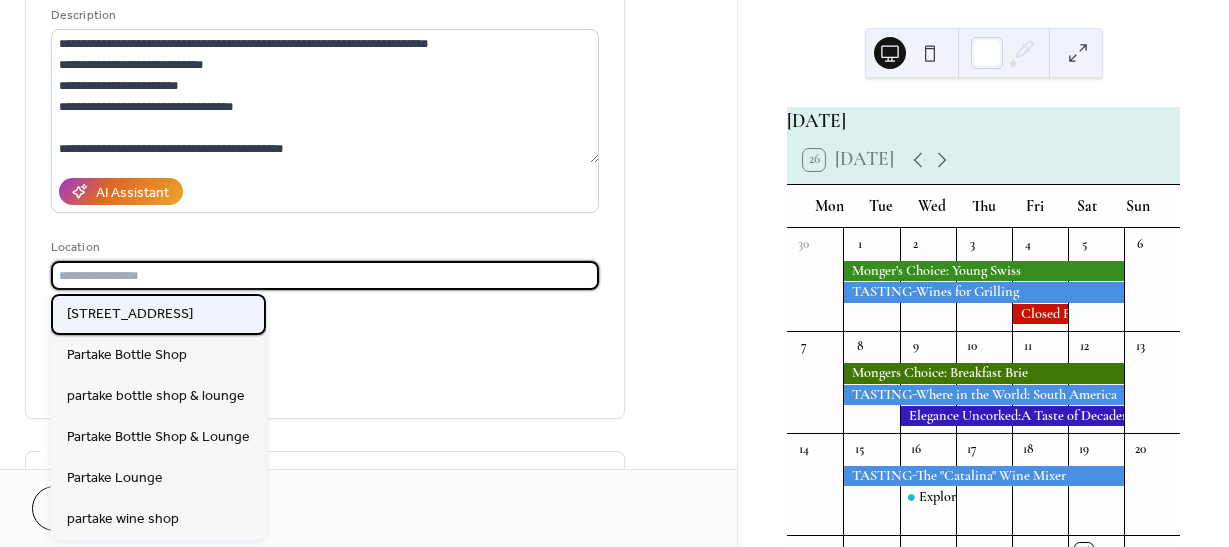 click on "[STREET_ADDRESS]" at bounding box center [130, 314] 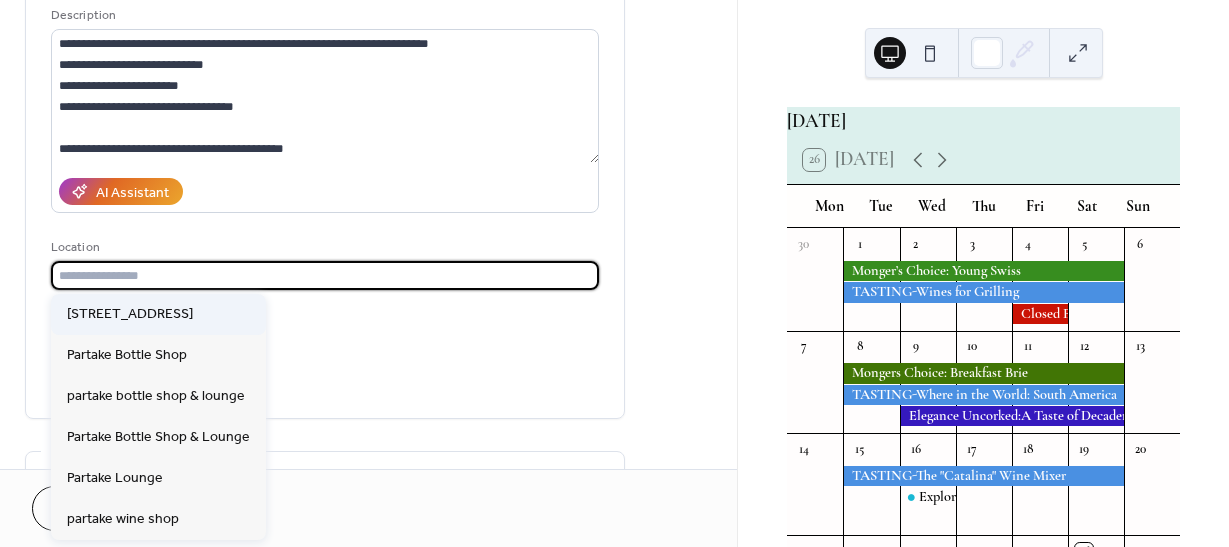 type on "**********" 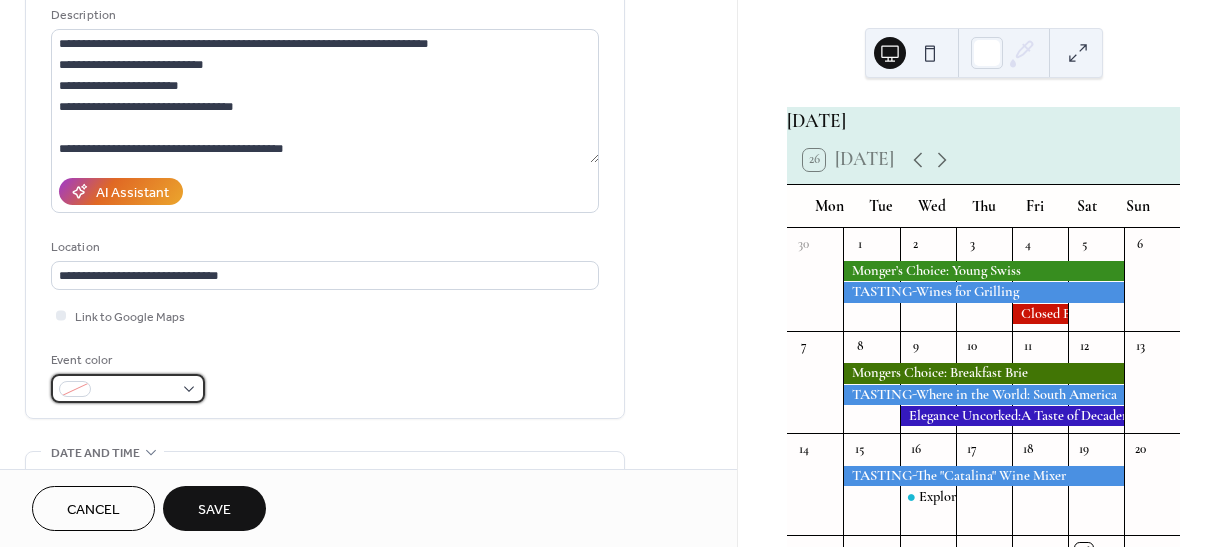 click at bounding box center [136, 390] 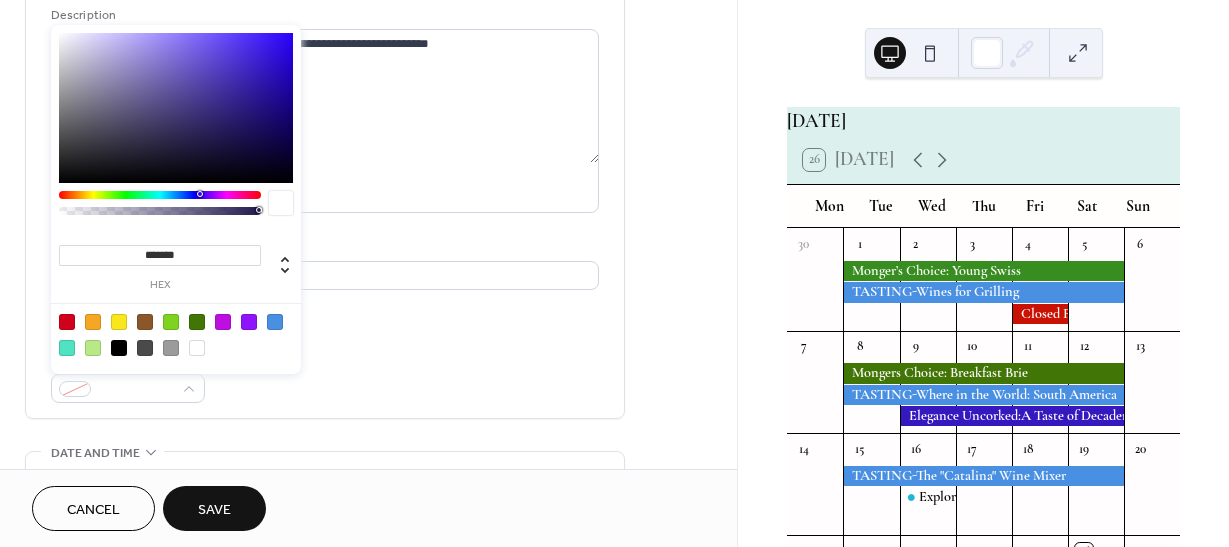 click at bounding box center (249, 322) 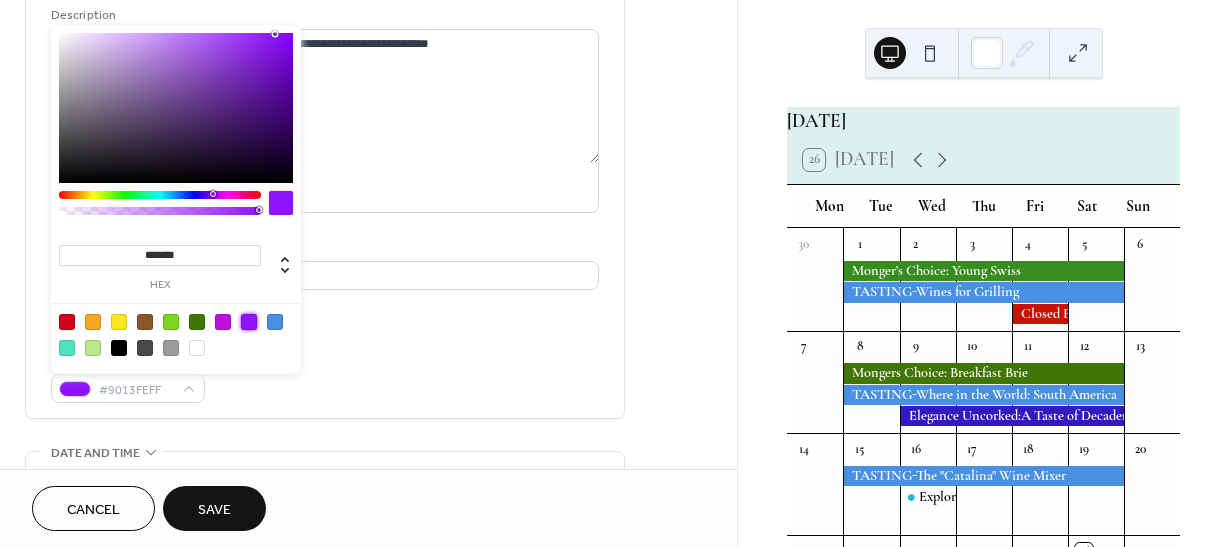 type on "*******" 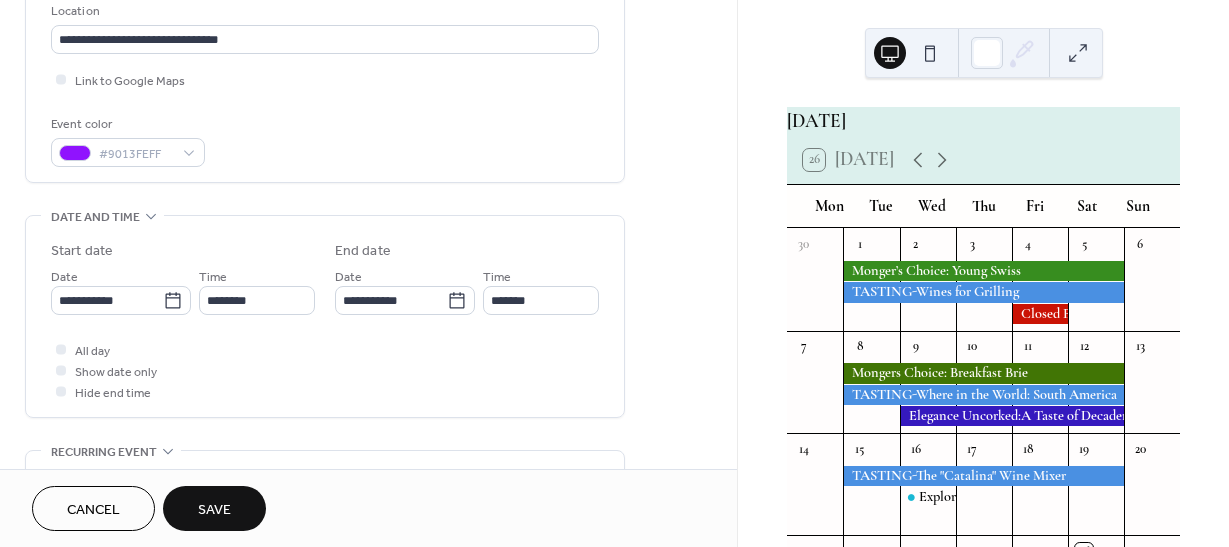 scroll, scrollTop: 500, scrollLeft: 0, axis: vertical 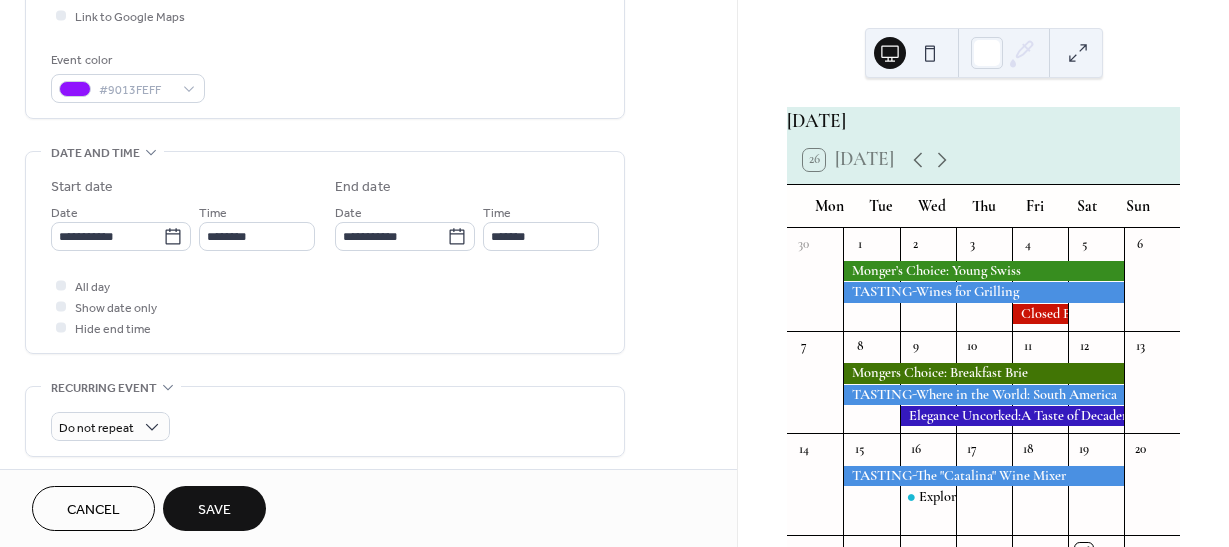 click on "**********" at bounding box center (183, 226) 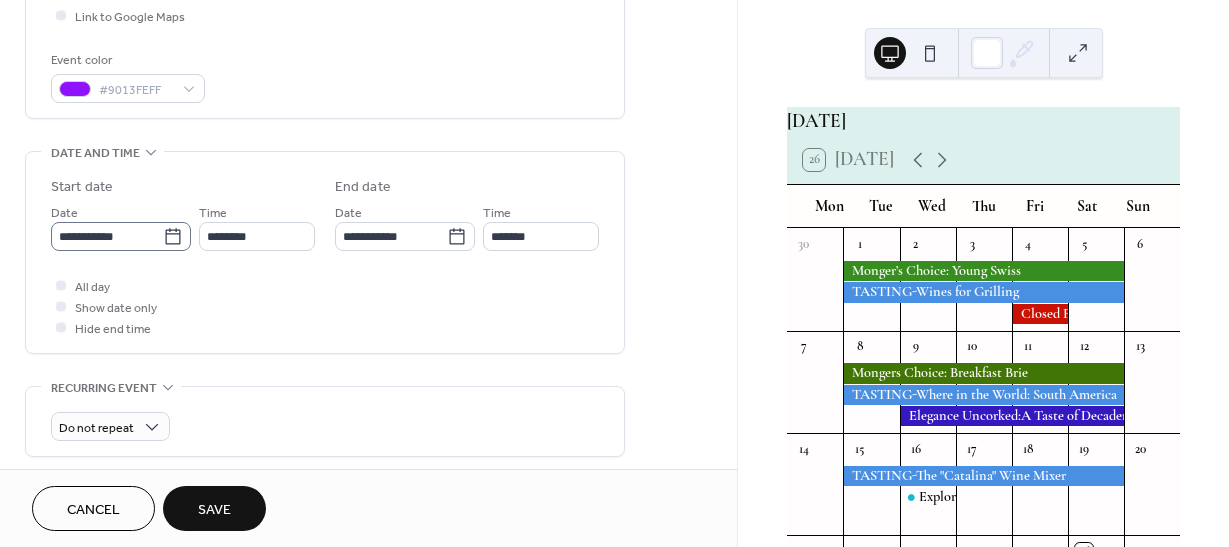 click on "**********" at bounding box center (121, 236) 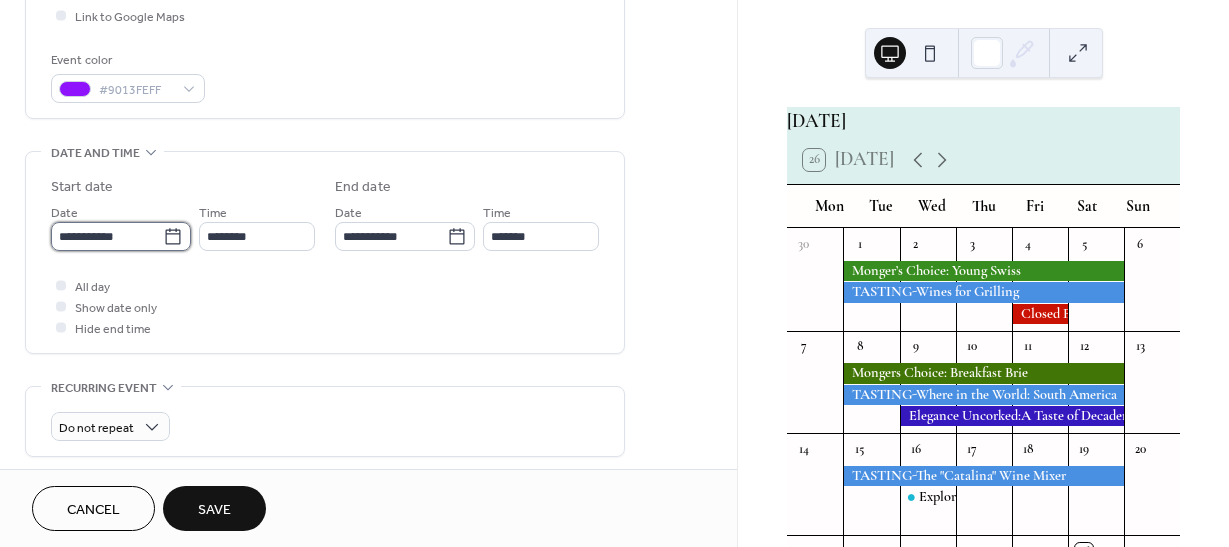 click on "**********" at bounding box center (107, 236) 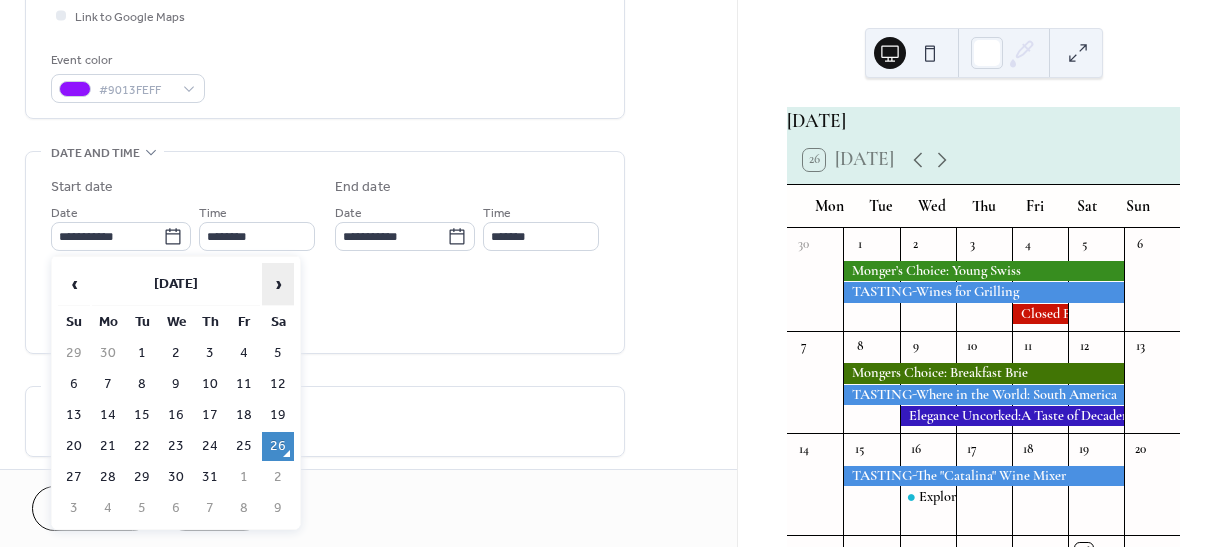 click on "›" at bounding box center [278, 284] 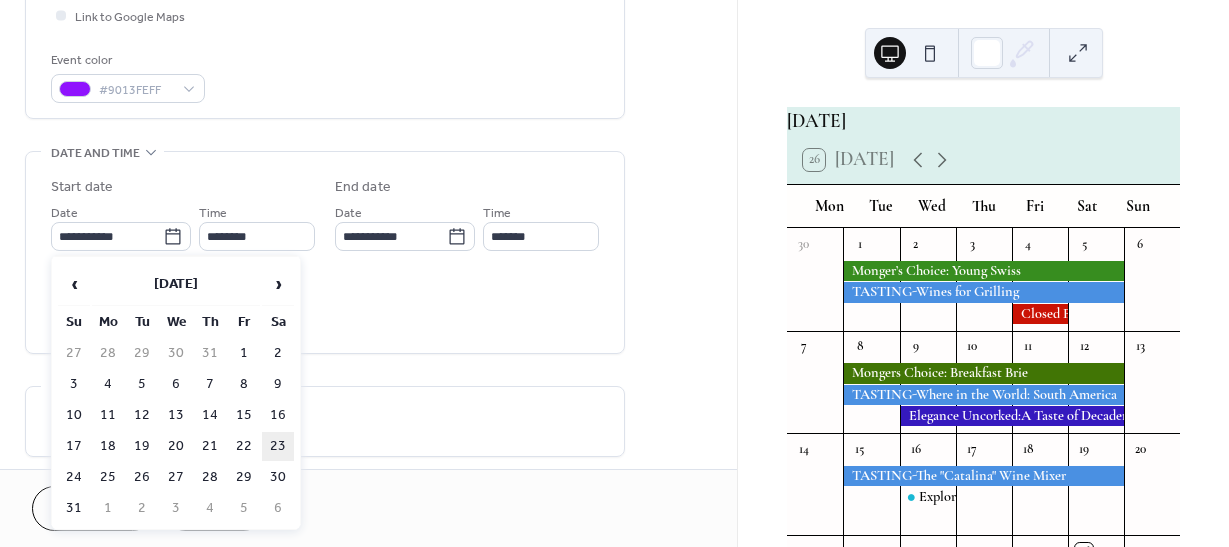click on "23" at bounding box center (278, 446) 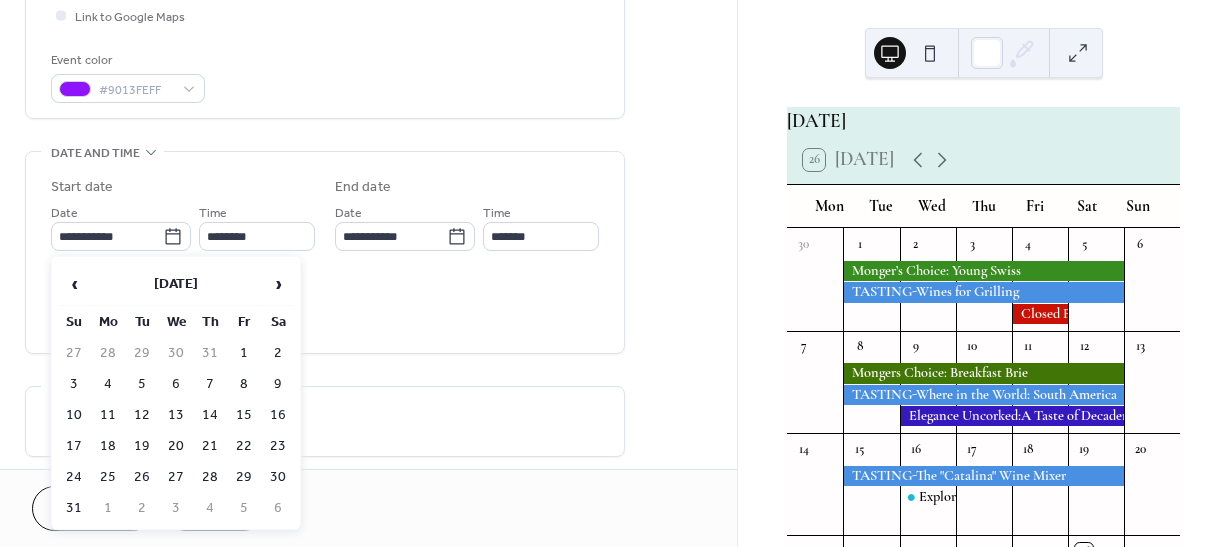 type on "**********" 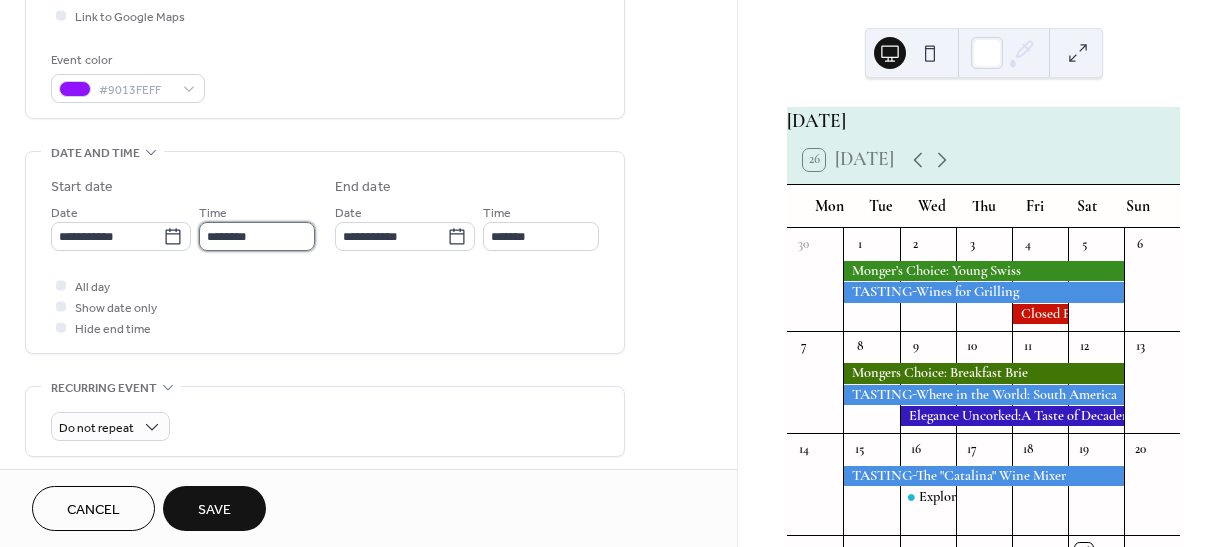 click on "********" at bounding box center (257, 236) 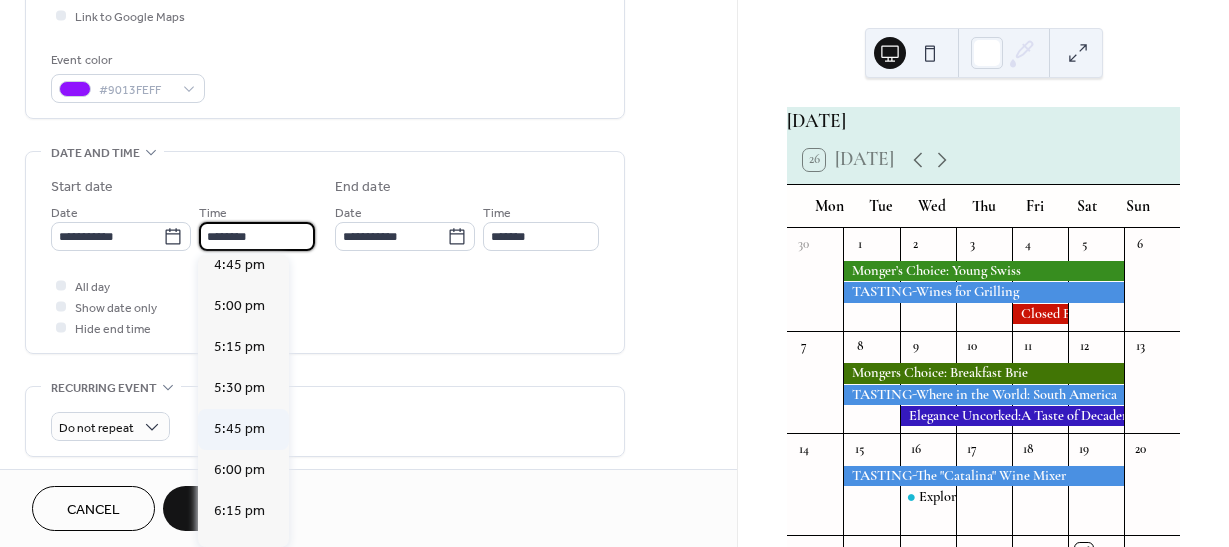 scroll, scrollTop: 2768, scrollLeft: 0, axis: vertical 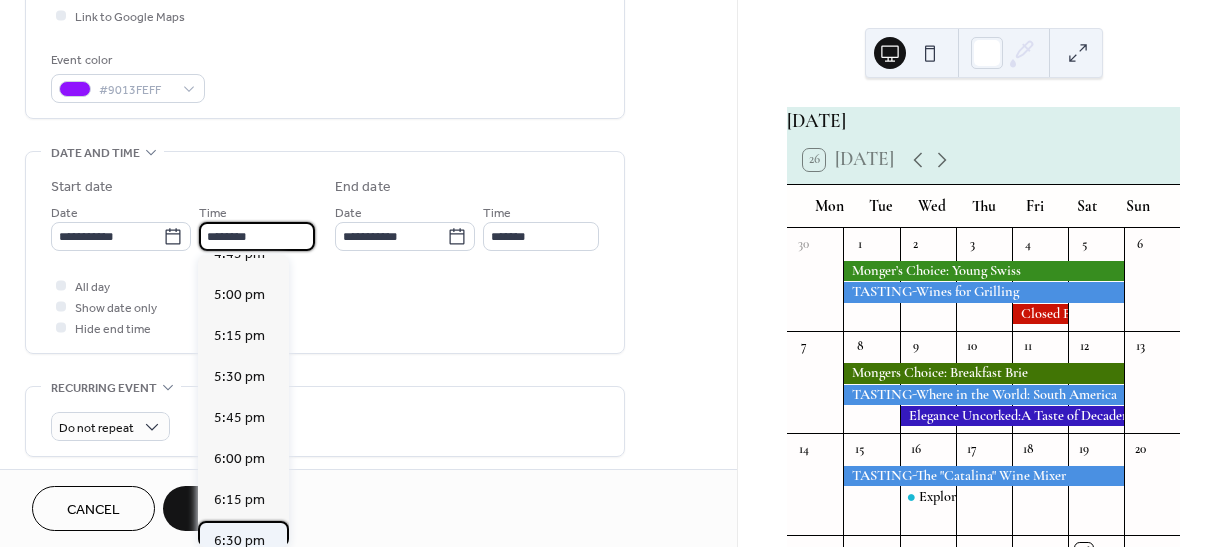 click on "6:30 pm" at bounding box center (239, 541) 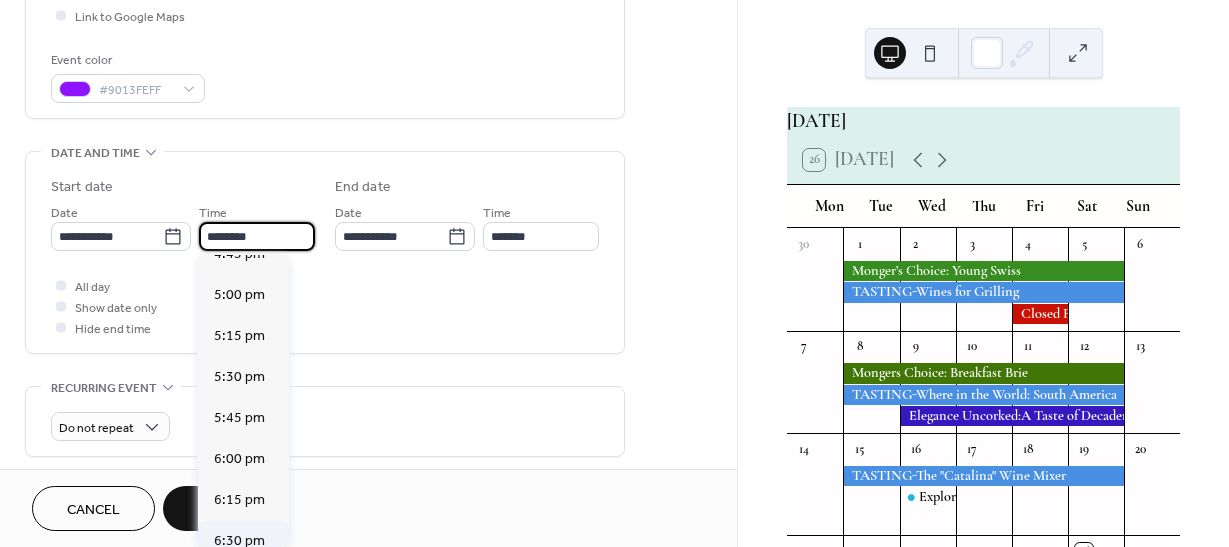type on "*******" 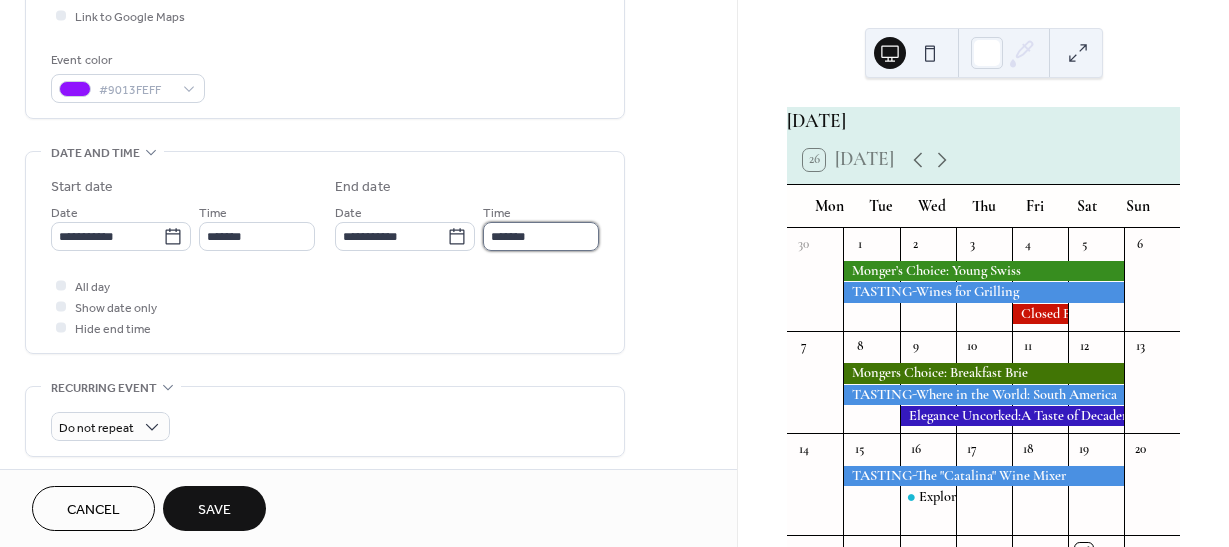 click on "*******" at bounding box center (541, 236) 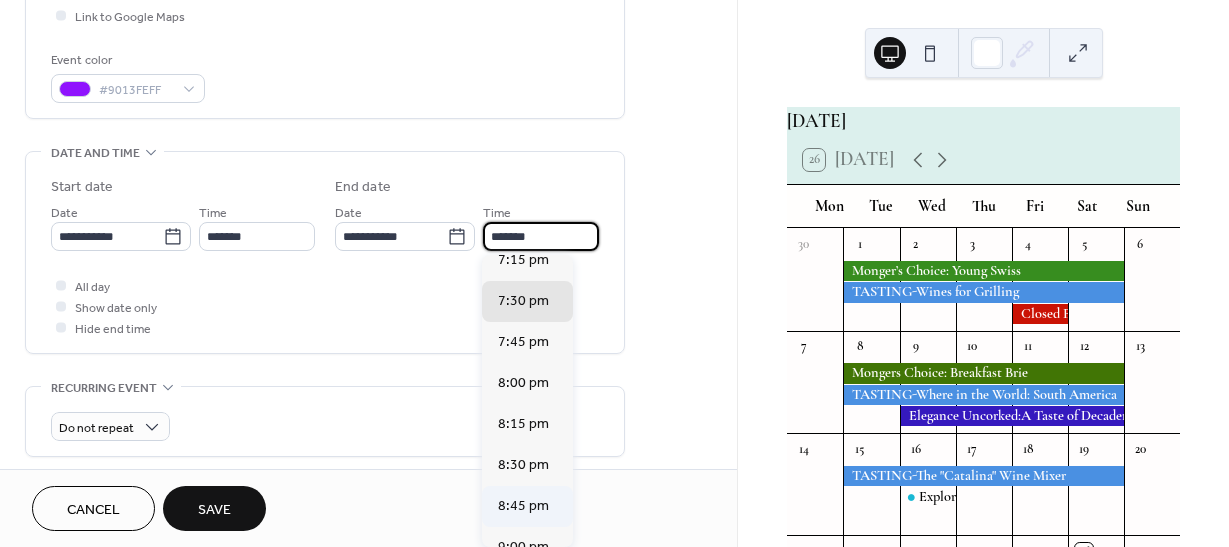scroll, scrollTop: 100, scrollLeft: 0, axis: vertical 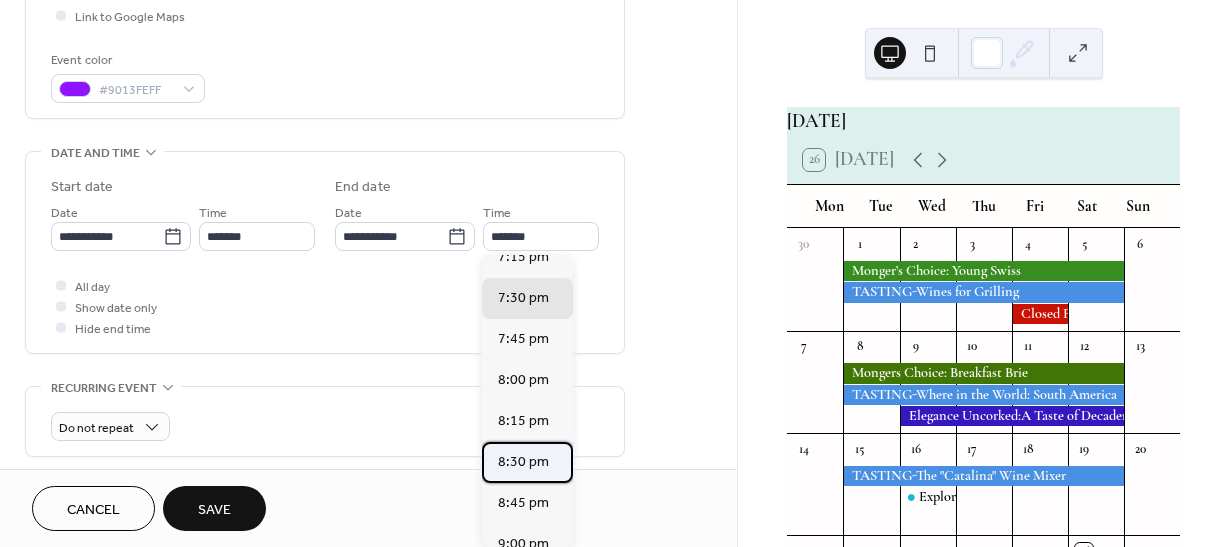 click on "8:30 pm" at bounding box center [523, 462] 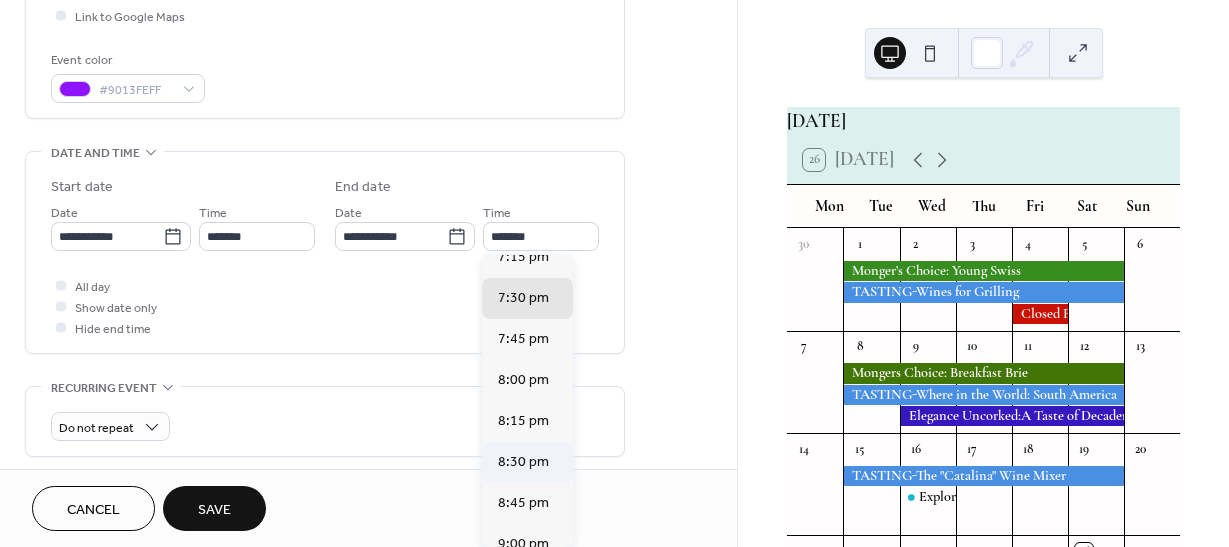 type on "*******" 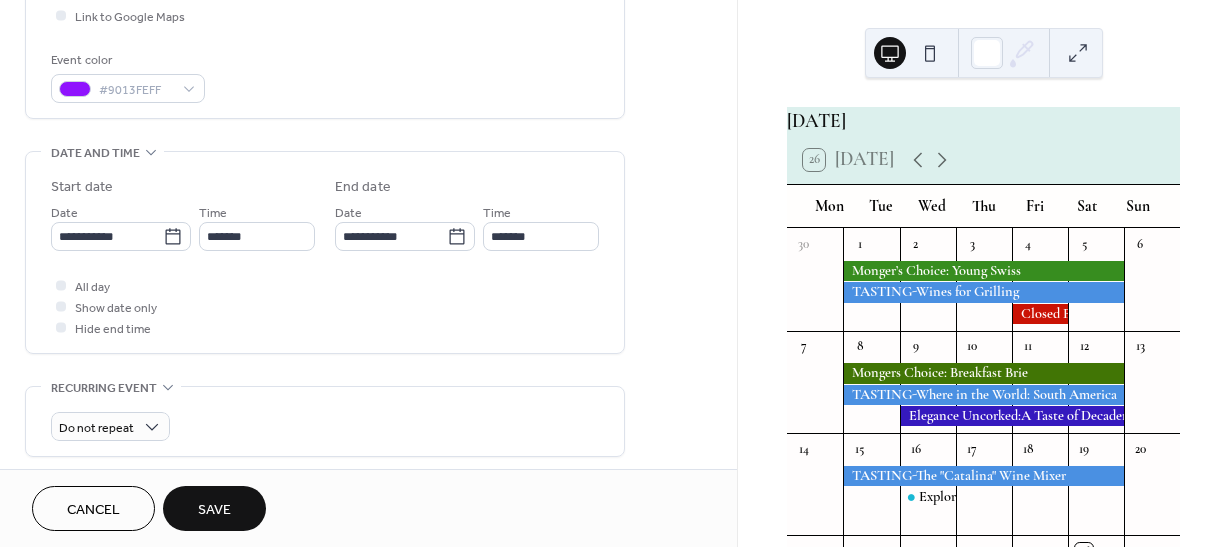 click on "All day Show date only Hide end time" at bounding box center [325, 306] 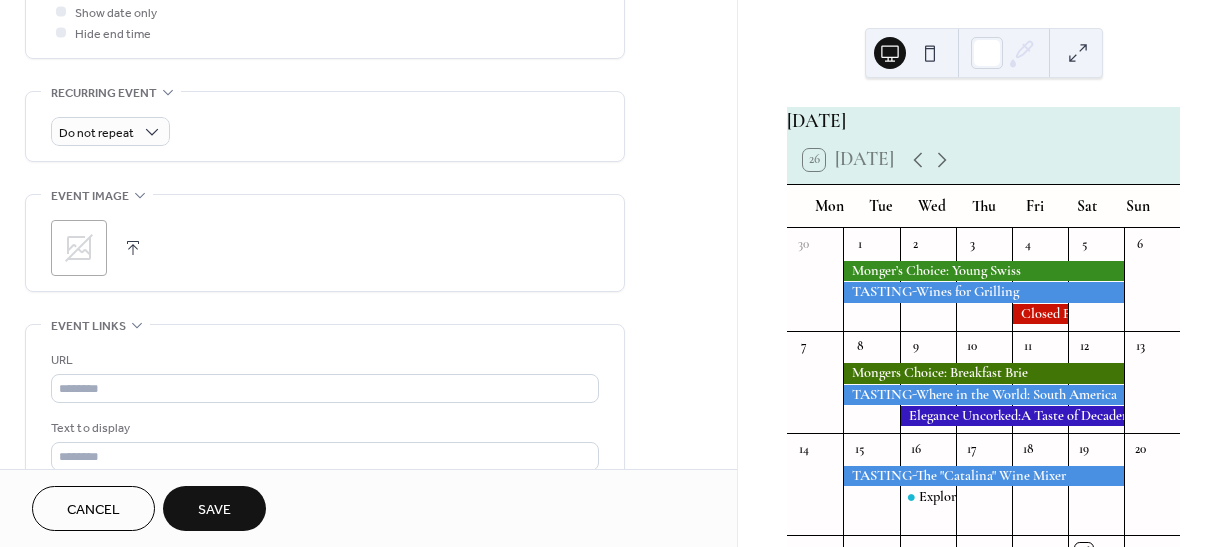 scroll, scrollTop: 900, scrollLeft: 0, axis: vertical 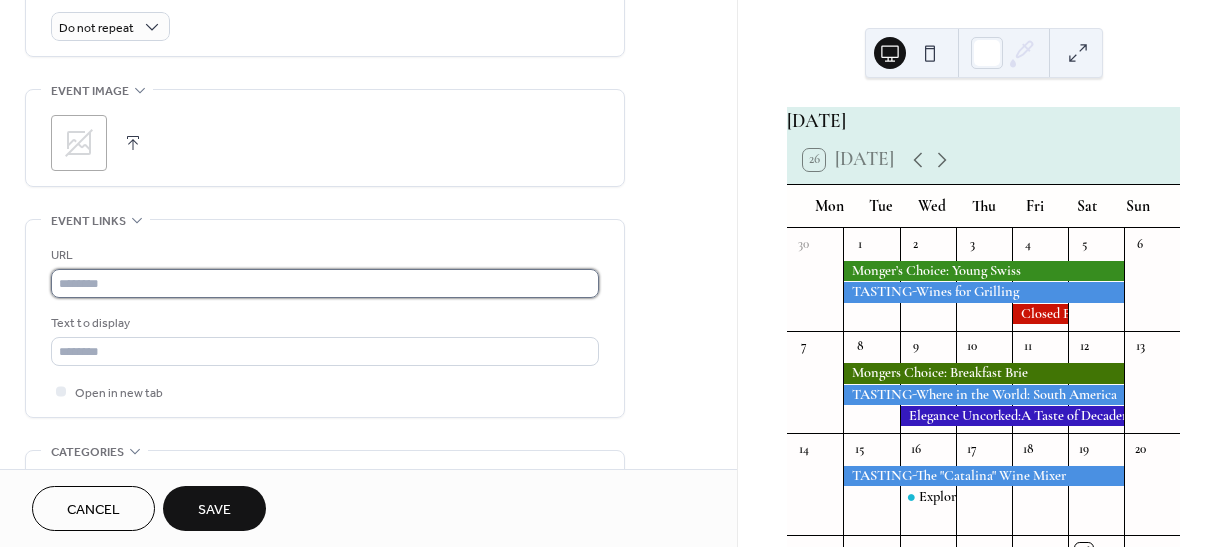 click at bounding box center (325, 283) 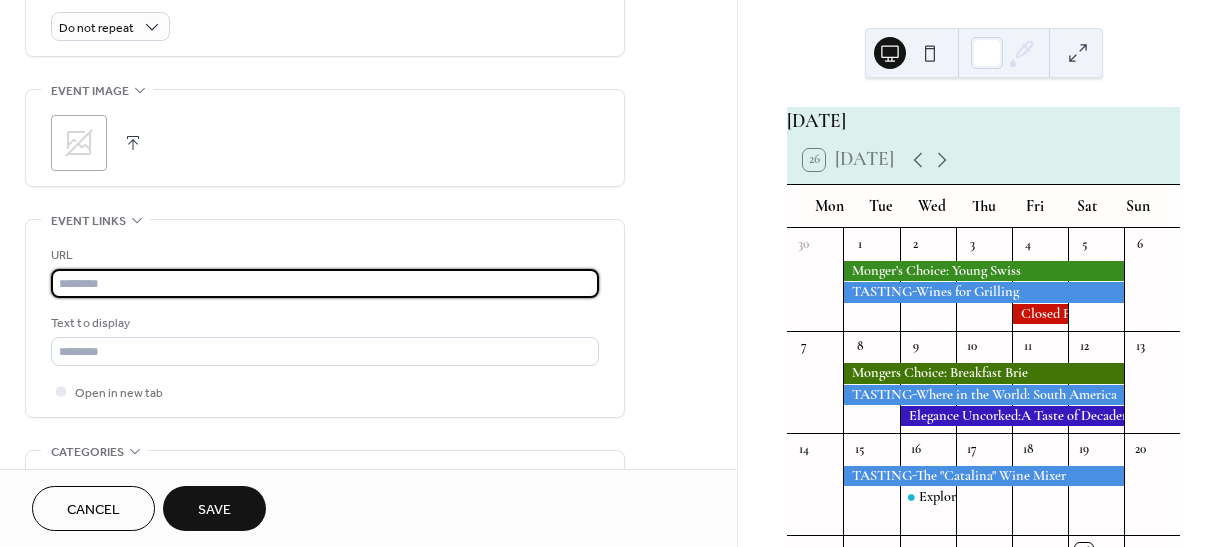 paste on "**********" 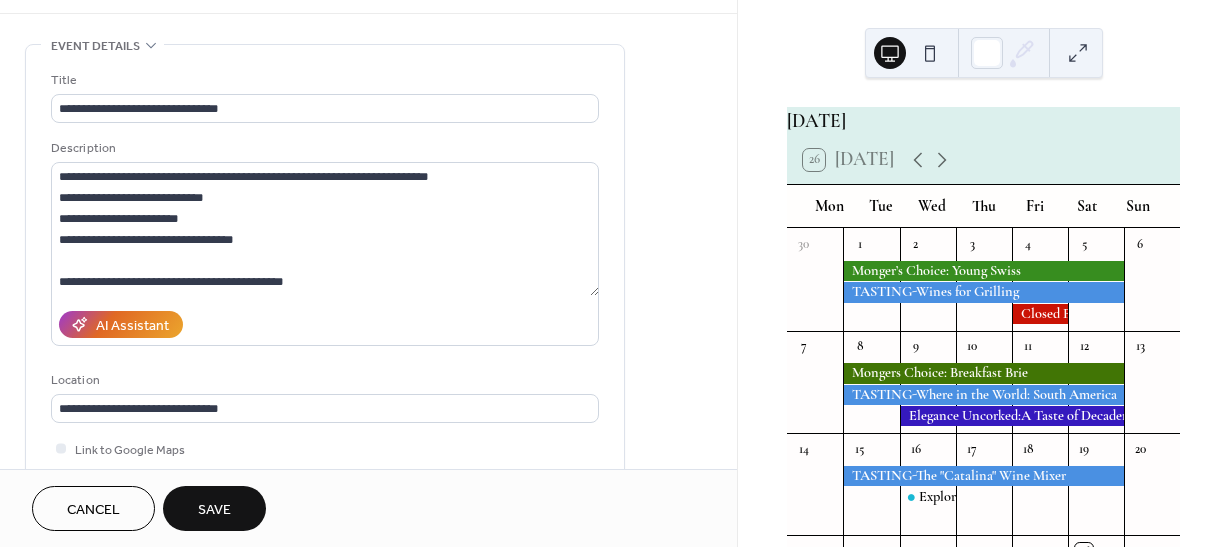 scroll, scrollTop: 0, scrollLeft: 0, axis: both 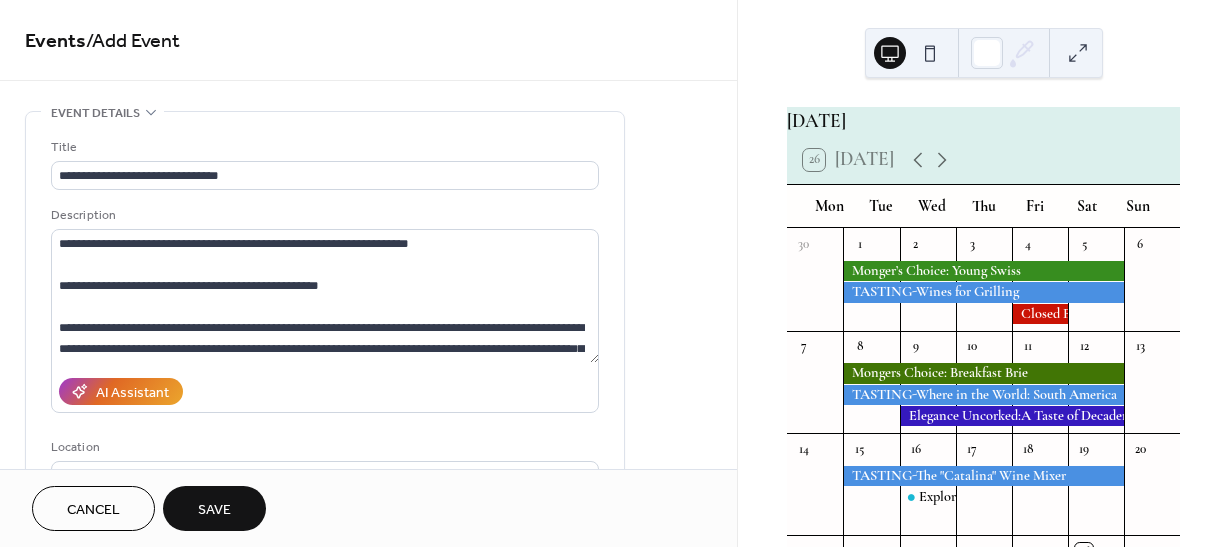 type on "**********" 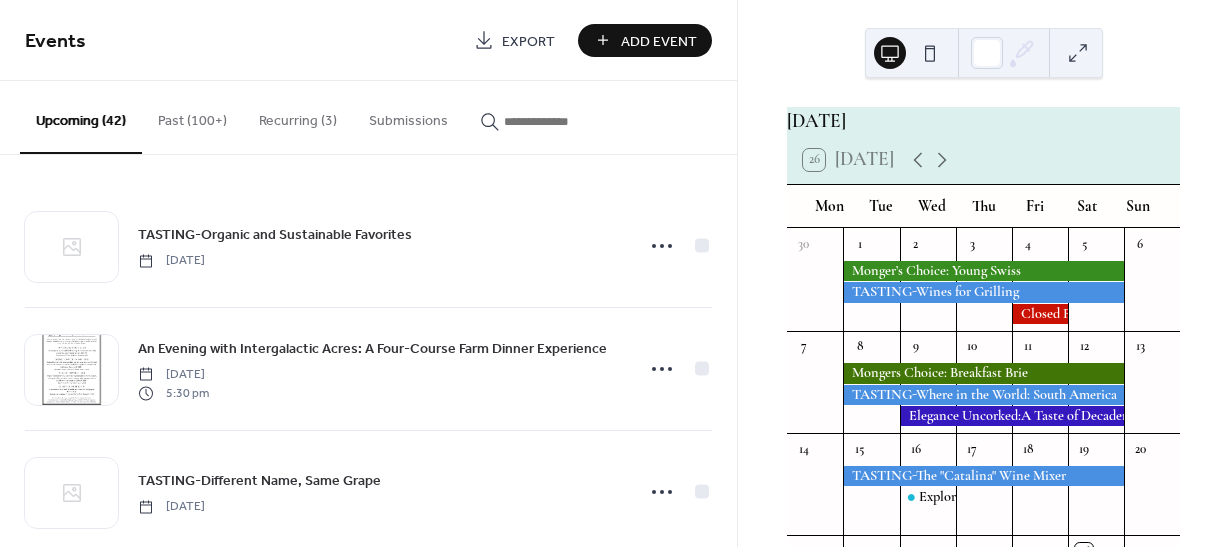 click on "Add Event" at bounding box center (659, 41) 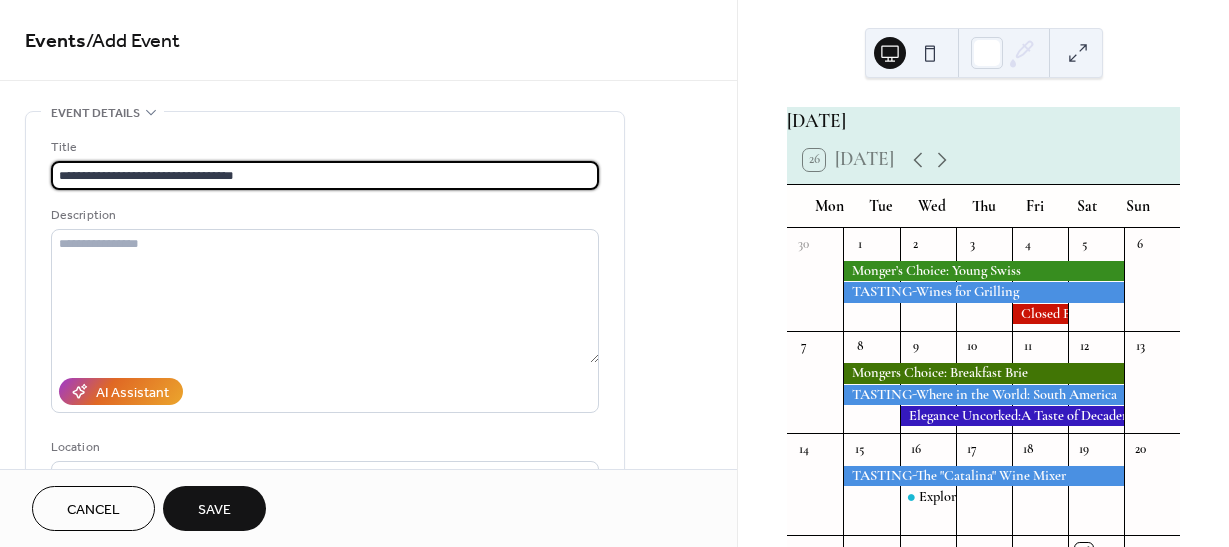 type on "**********" 